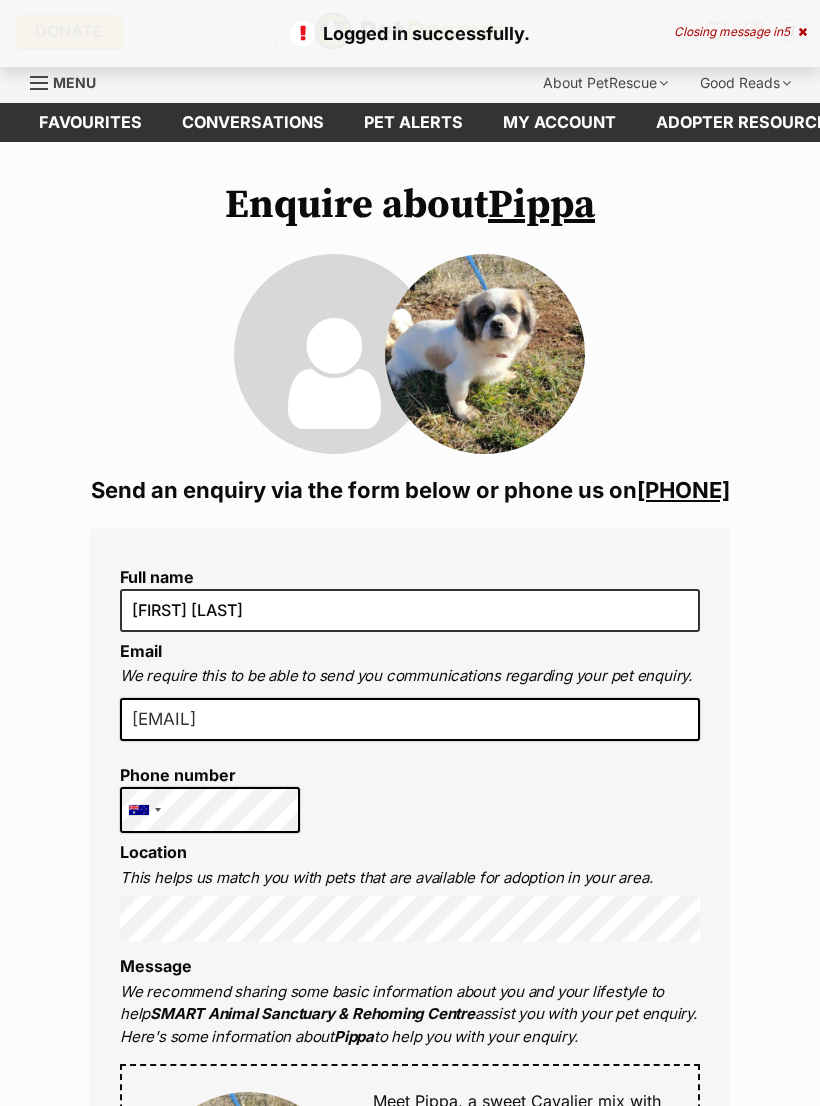scroll, scrollTop: 0, scrollLeft: 0, axis: both 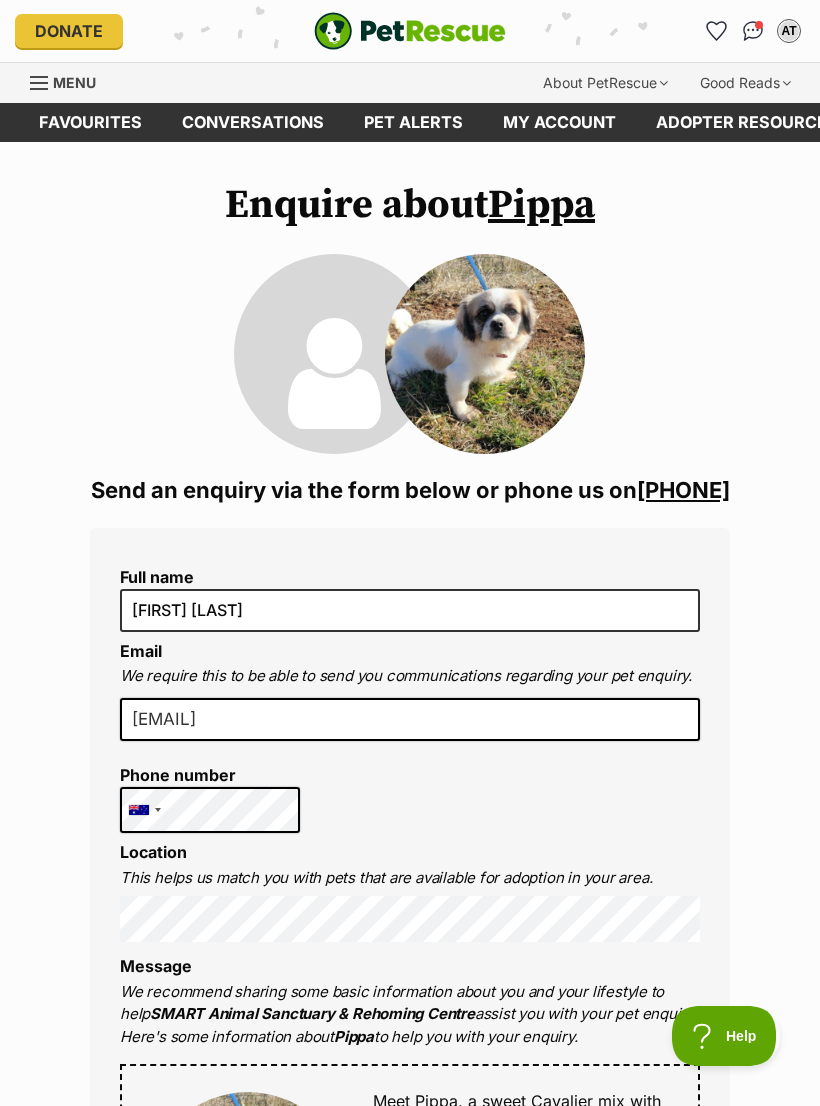 click at bounding box center (753, 31) 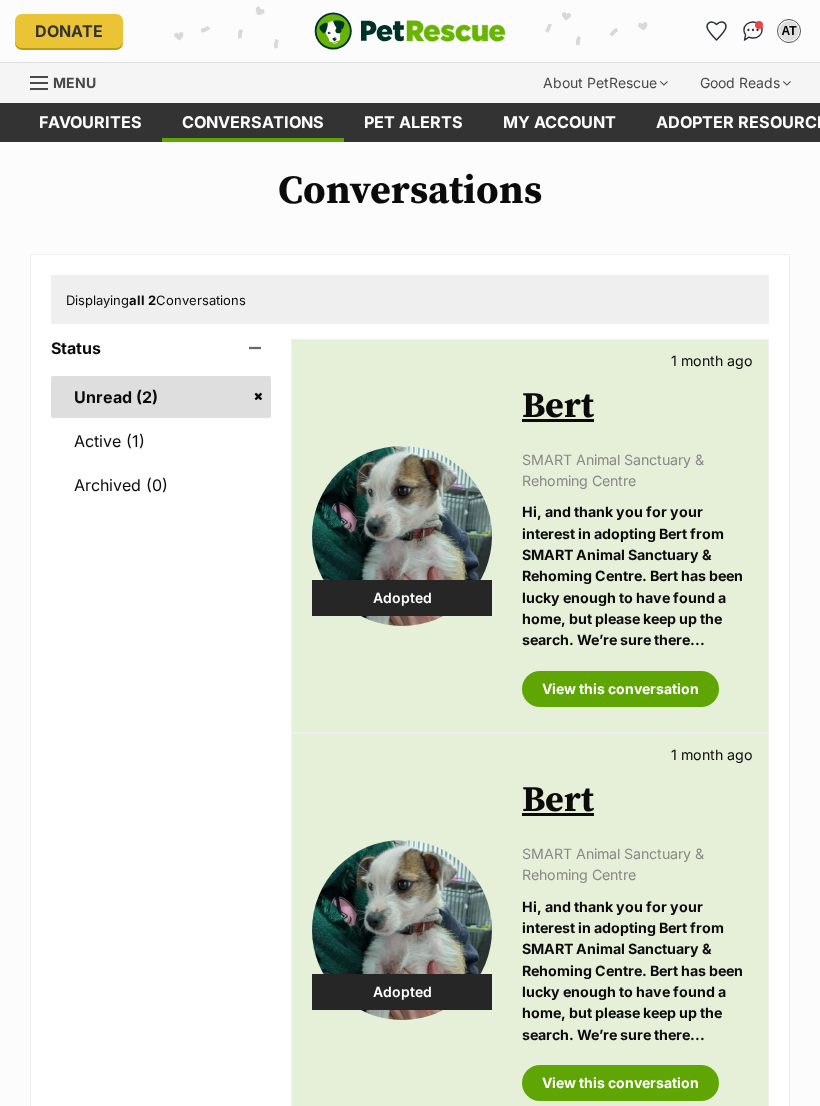 scroll, scrollTop: 0, scrollLeft: 0, axis: both 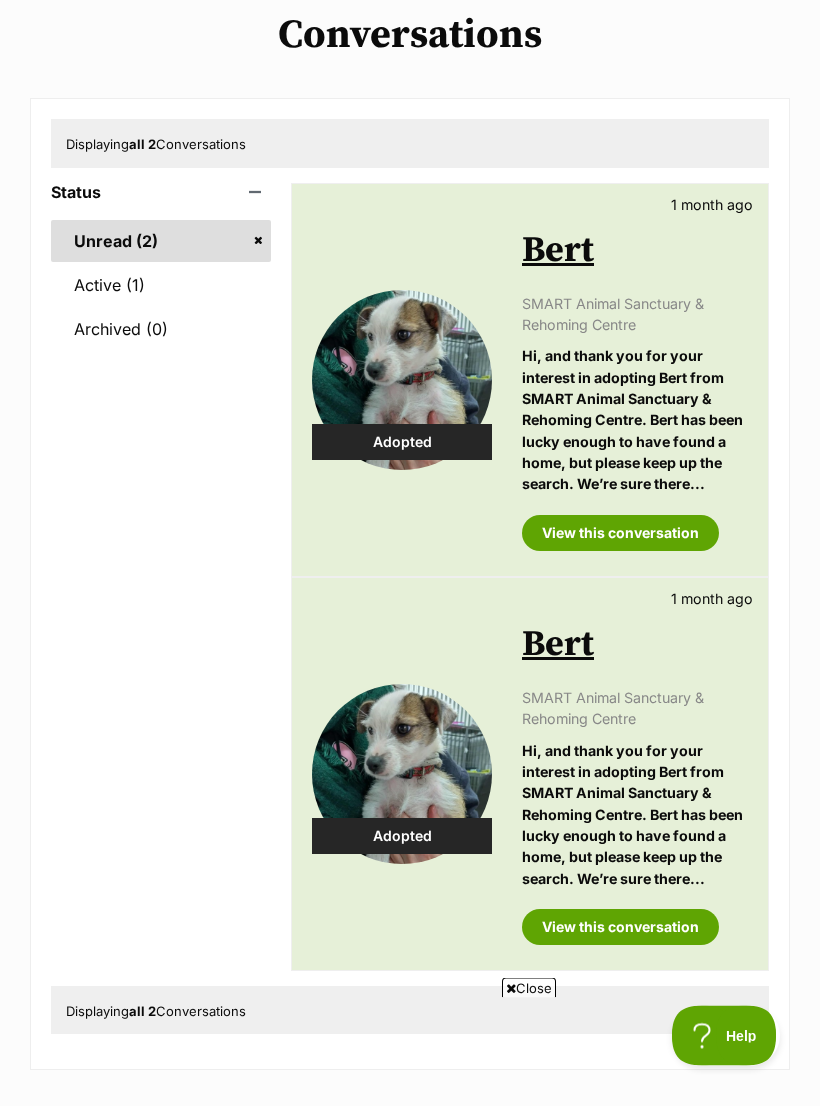 click on "Unread (2)" at bounding box center [161, 242] 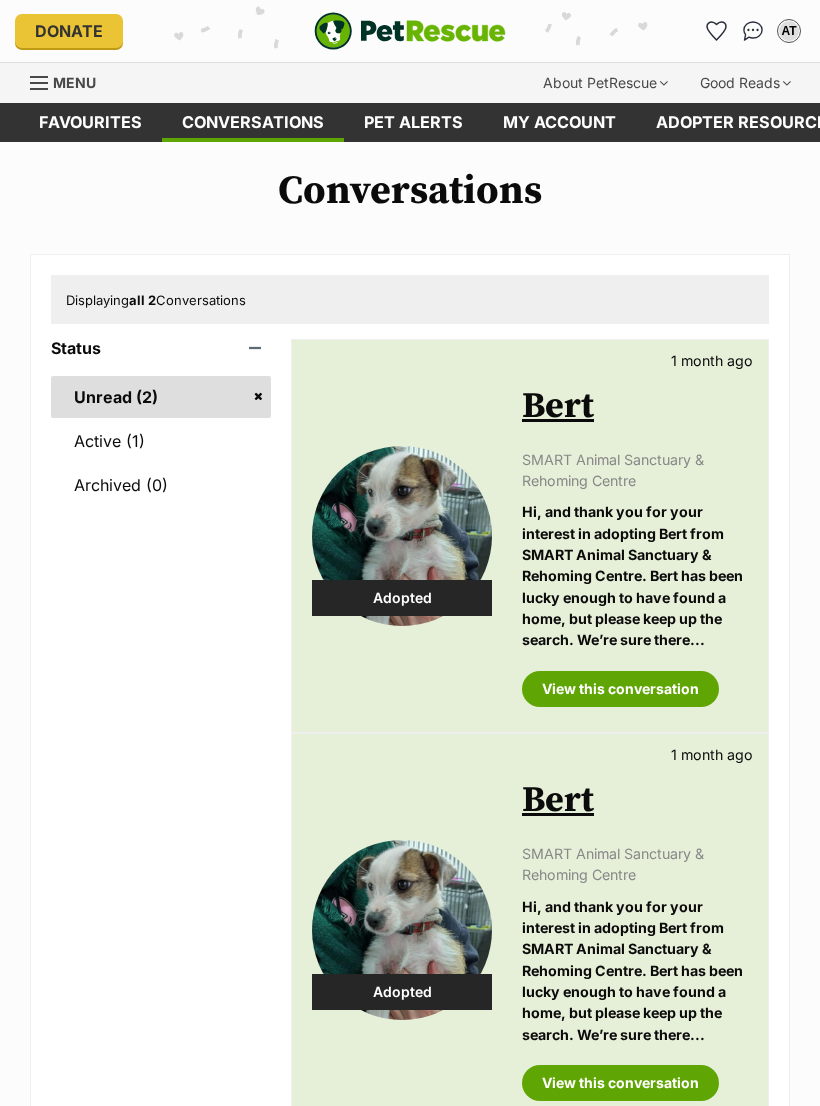 scroll, scrollTop: 0, scrollLeft: 0, axis: both 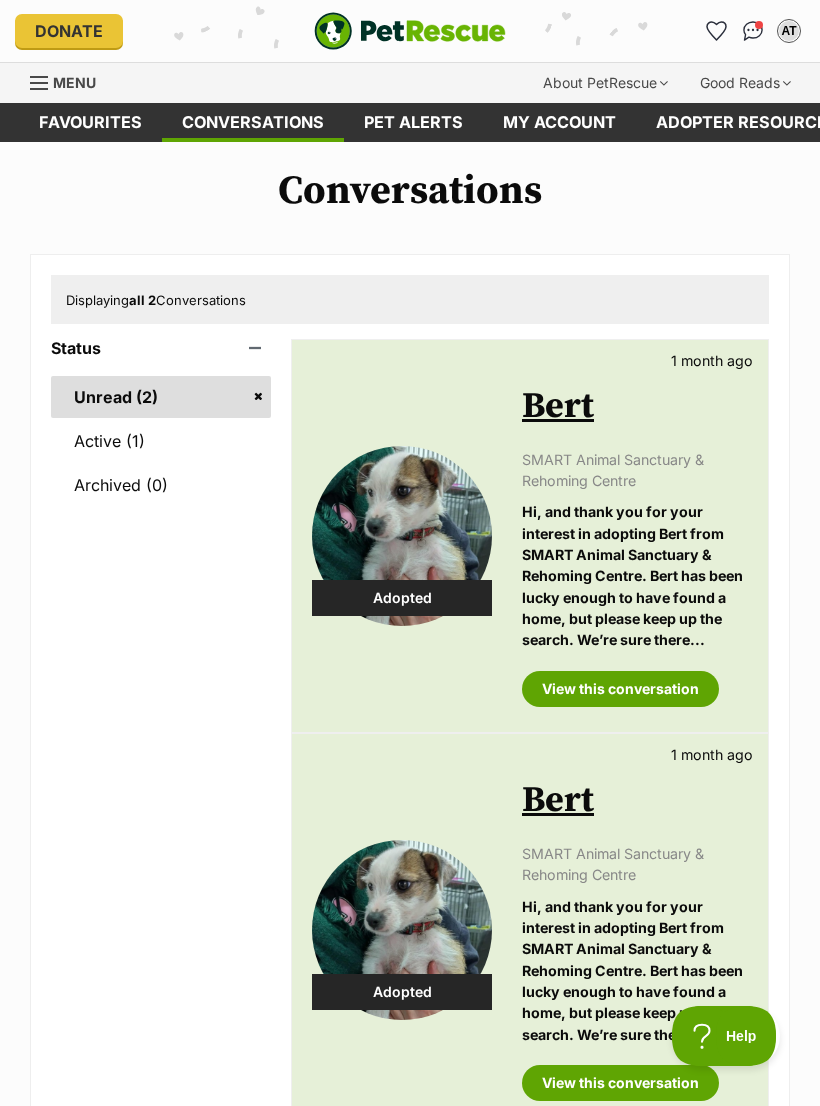 click on "Unread (2)" at bounding box center [161, 397] 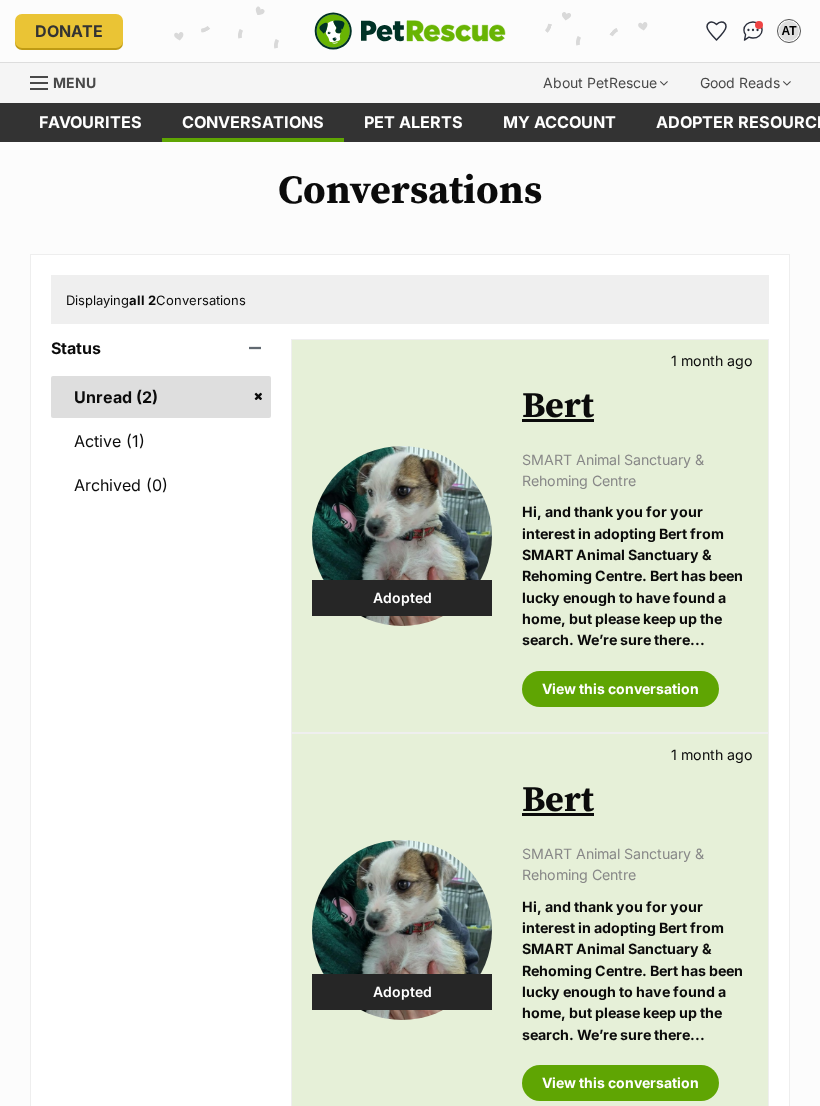 scroll, scrollTop: 0, scrollLeft: 0, axis: both 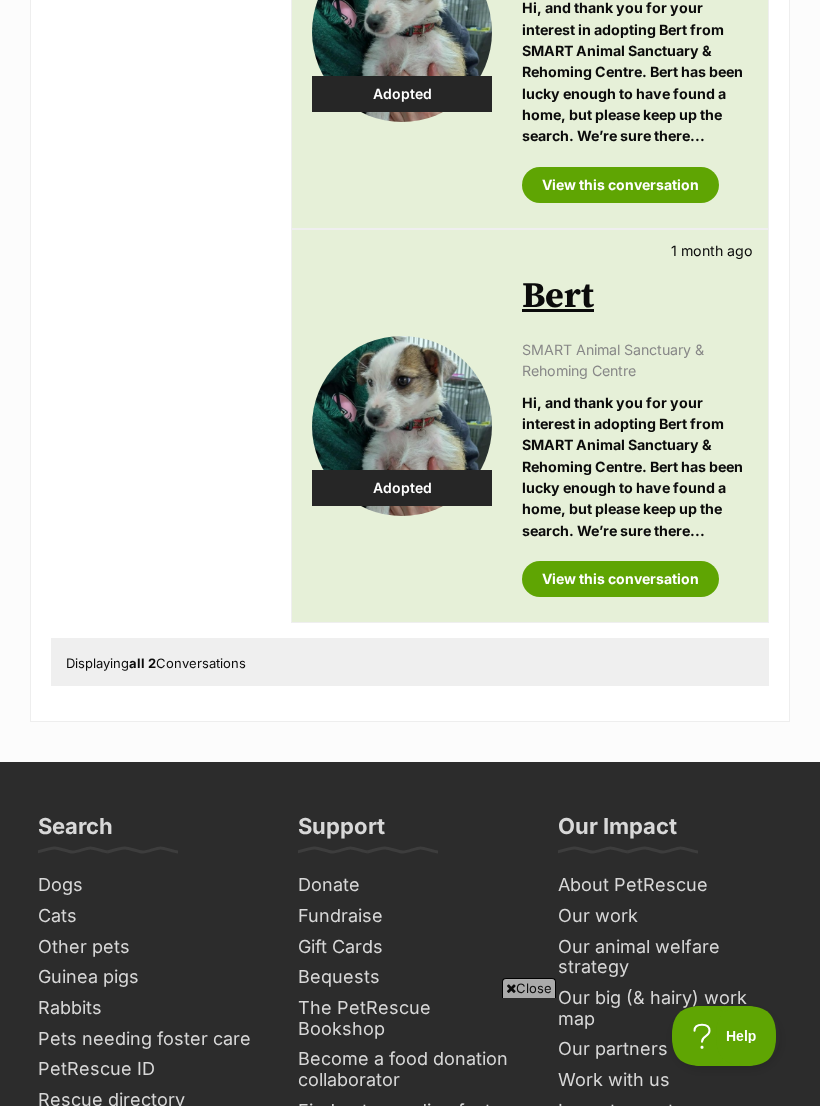 click on "View this conversation" at bounding box center (620, 579) 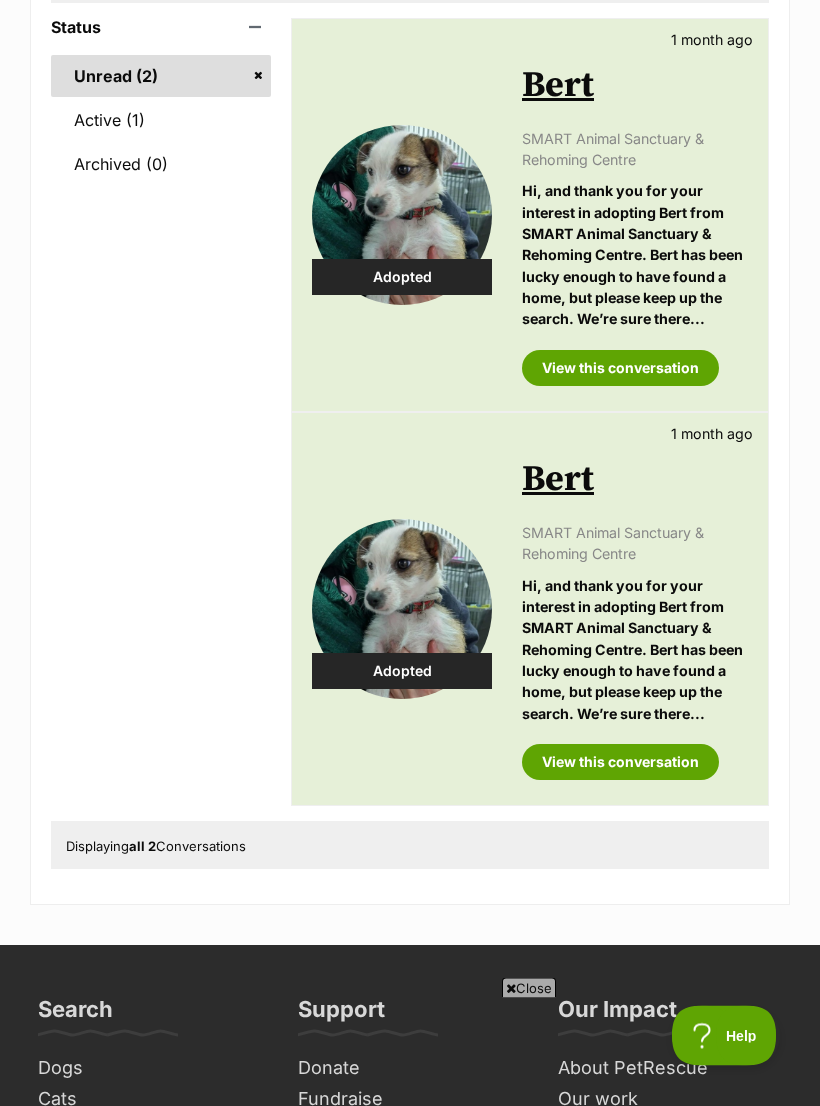 scroll, scrollTop: 0, scrollLeft: 0, axis: both 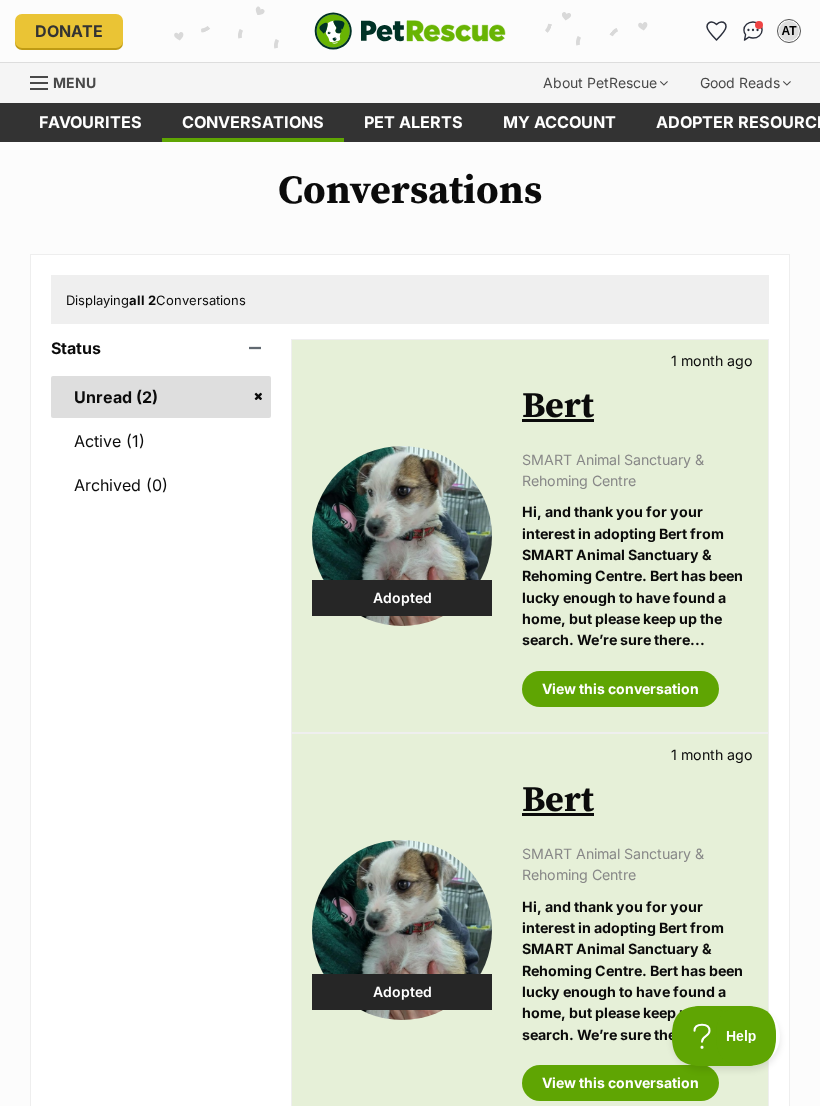 click on "Active (1)" at bounding box center (161, 441) 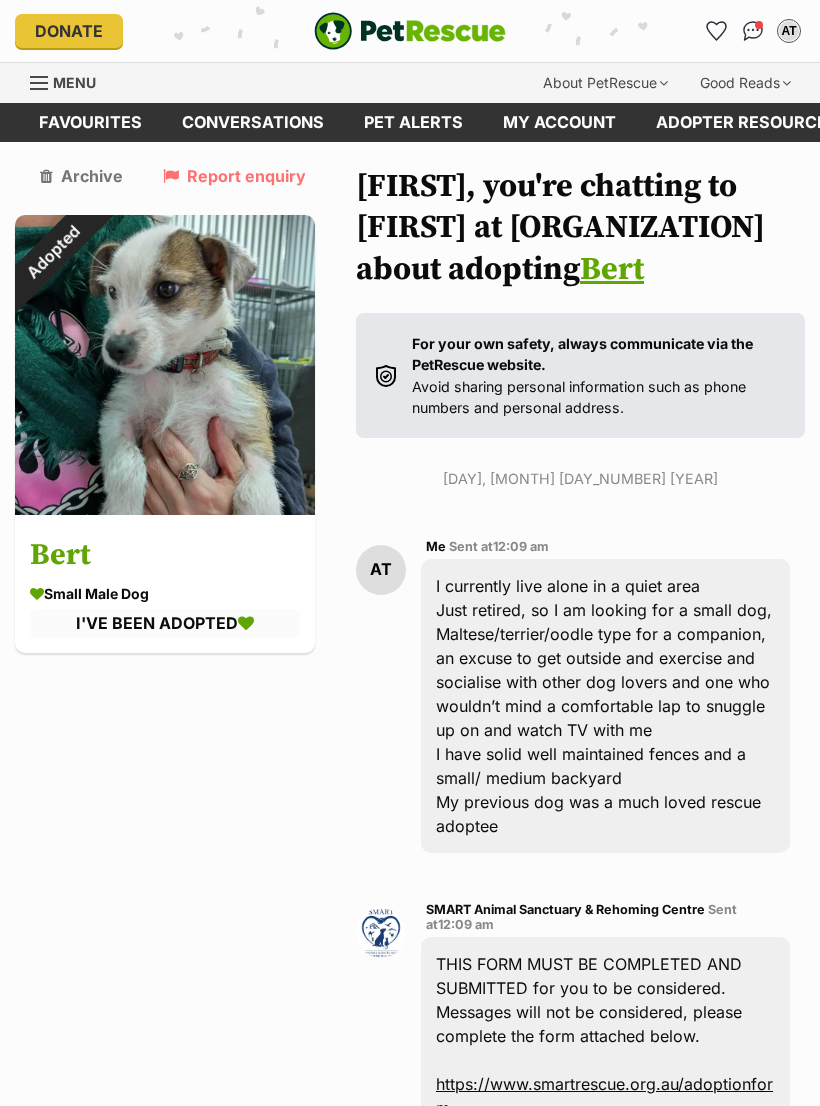 scroll, scrollTop: 41, scrollLeft: 0, axis: vertical 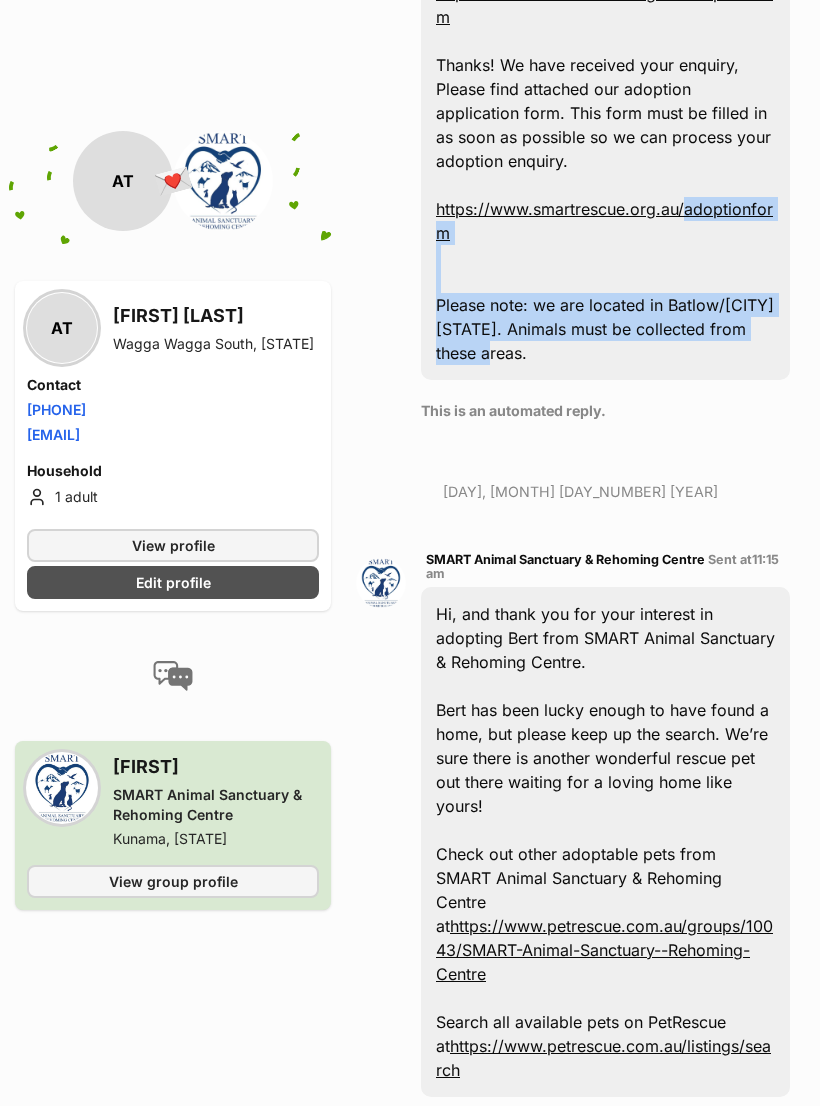 click on "[ORGANIZATION]
Sent at
[TIME]
THIS FORM MUST BE COMPLETED AND SUBMITTED for you to be considered.
Messages will not be considered, please complete the form attached below.
https://www.smartrescue.org.au/adoptionform
Thanks! We have received your enquiry, Please find attached our adoption application form. This form must be filled in as soon as possible so we can process your adoption enquiry.
https://www.smartrescue.org.au/adoptionform
Please note: we are located in Batlow/[CITY] [STATE]. Animals must be collected from these areas.
This is an automated reply." at bounding box center [605, 121] 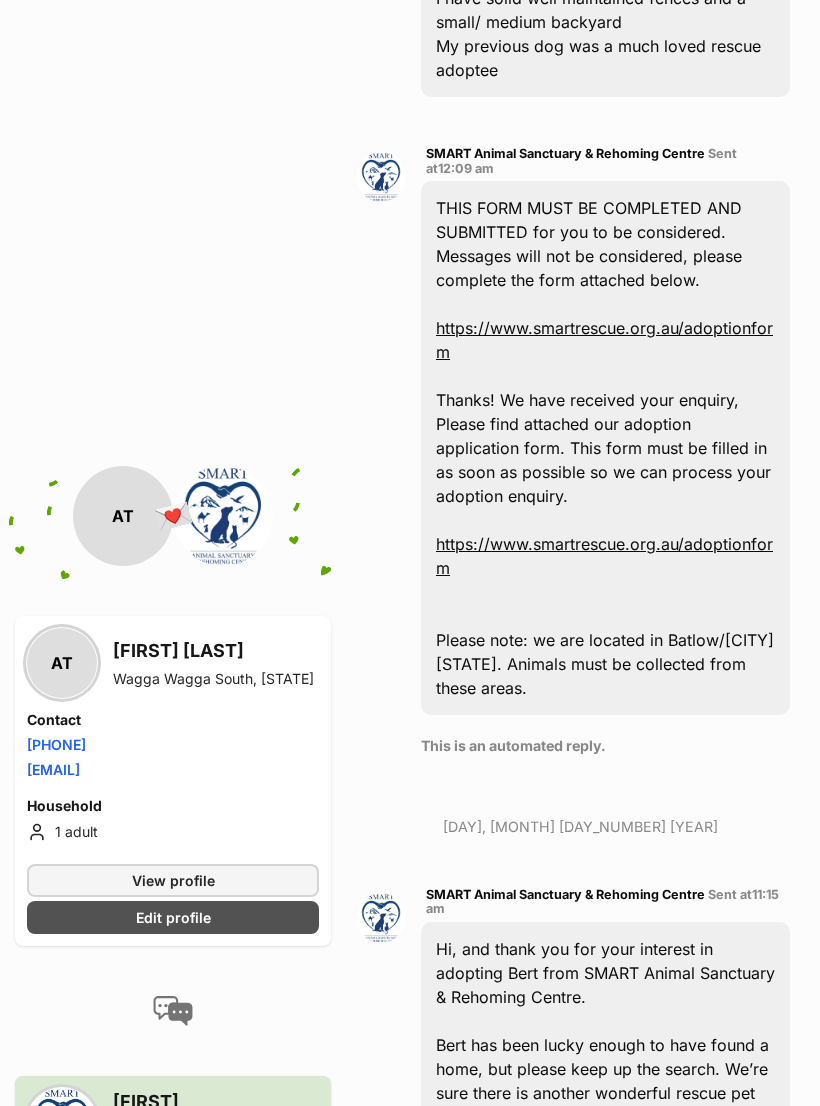 scroll, scrollTop: 754, scrollLeft: 0, axis: vertical 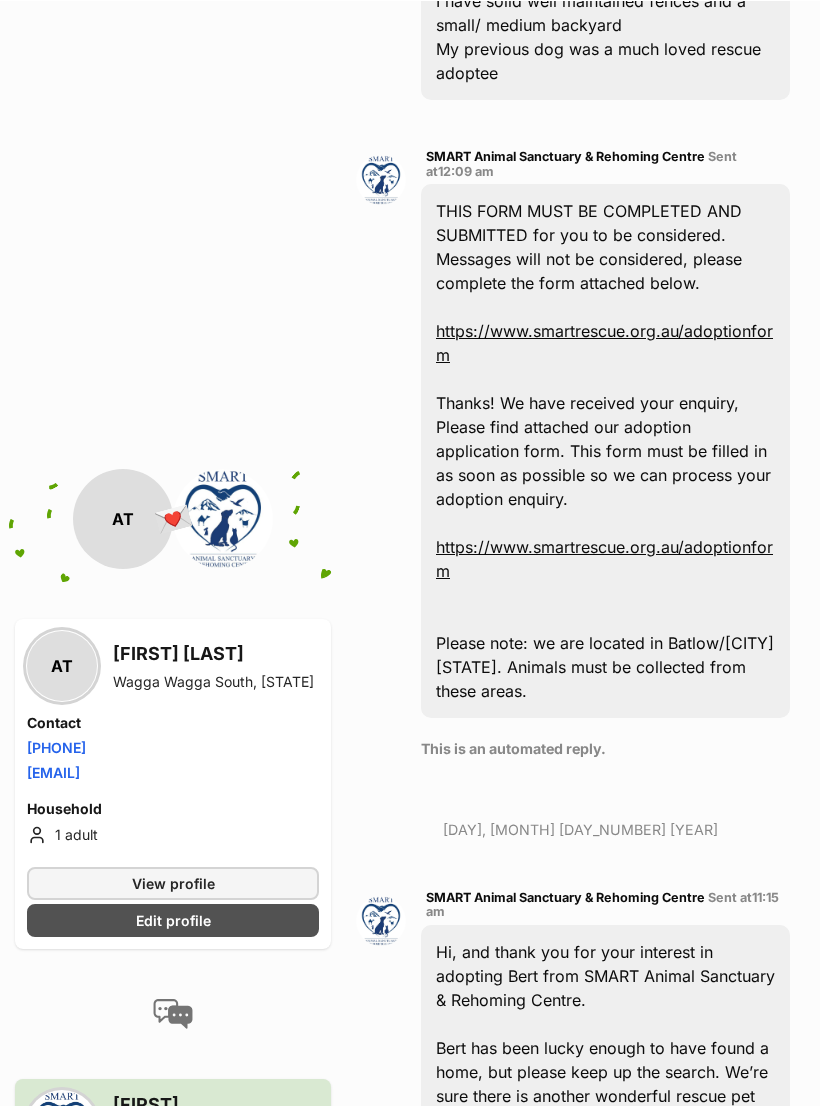 click on "THIS FORM MUST BE COMPLETED AND SUBMITTED for you to be considered.
Messages will not be considered, please complete the form attached below.
https://www.smartrescue.org.au/adoptionform
Thanks! We have received your enquiry, Please find attached our adoption application form. This form must be filled in as soon as possible so we can process your adoption enquiry.
https://www.smartrescue.org.au/adoptionform
Please note: we are located in Batlow/Wagga NSW. Animals must be collected from these areas." at bounding box center [605, 450] 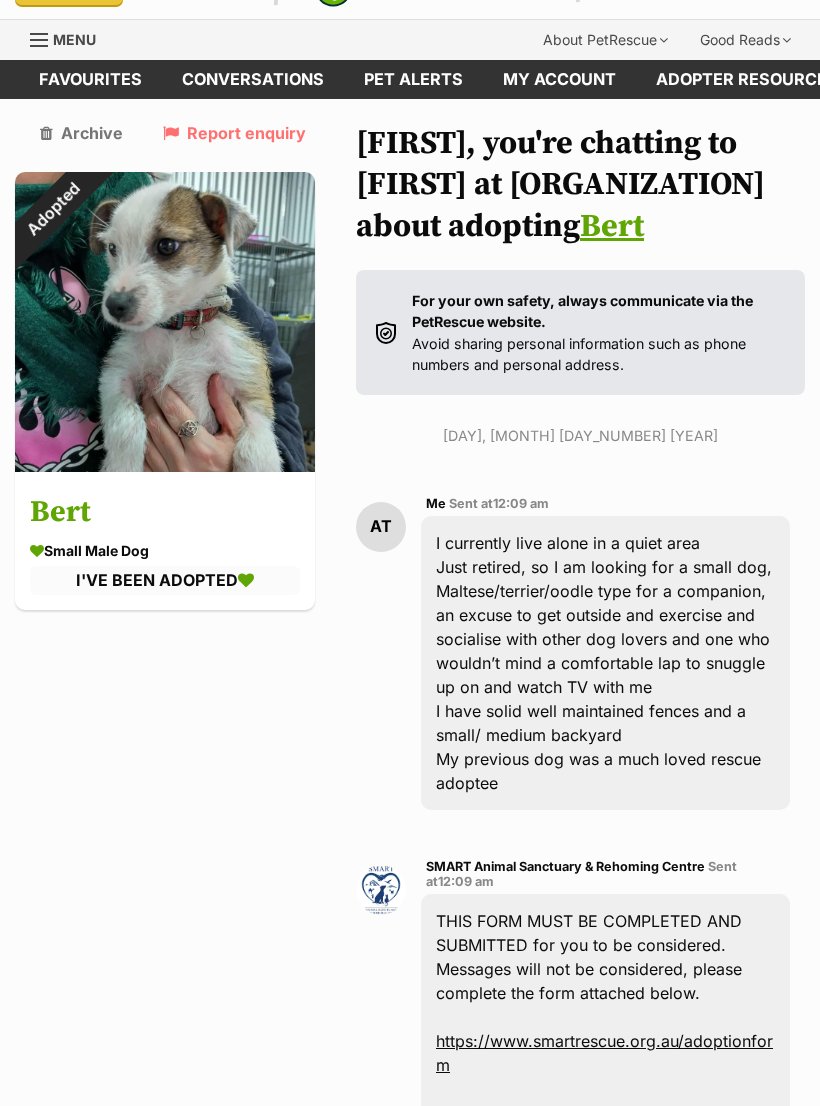 scroll, scrollTop: 0, scrollLeft: 0, axis: both 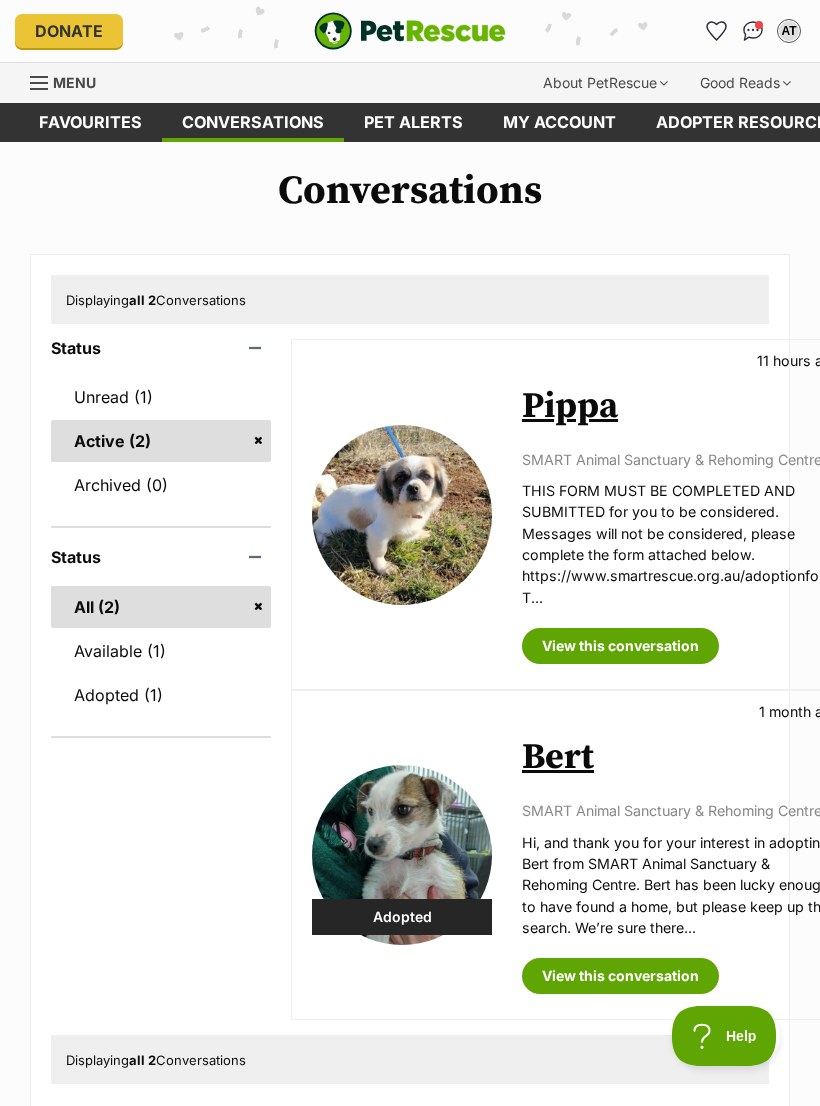 click on "Active (2)" at bounding box center (161, 441) 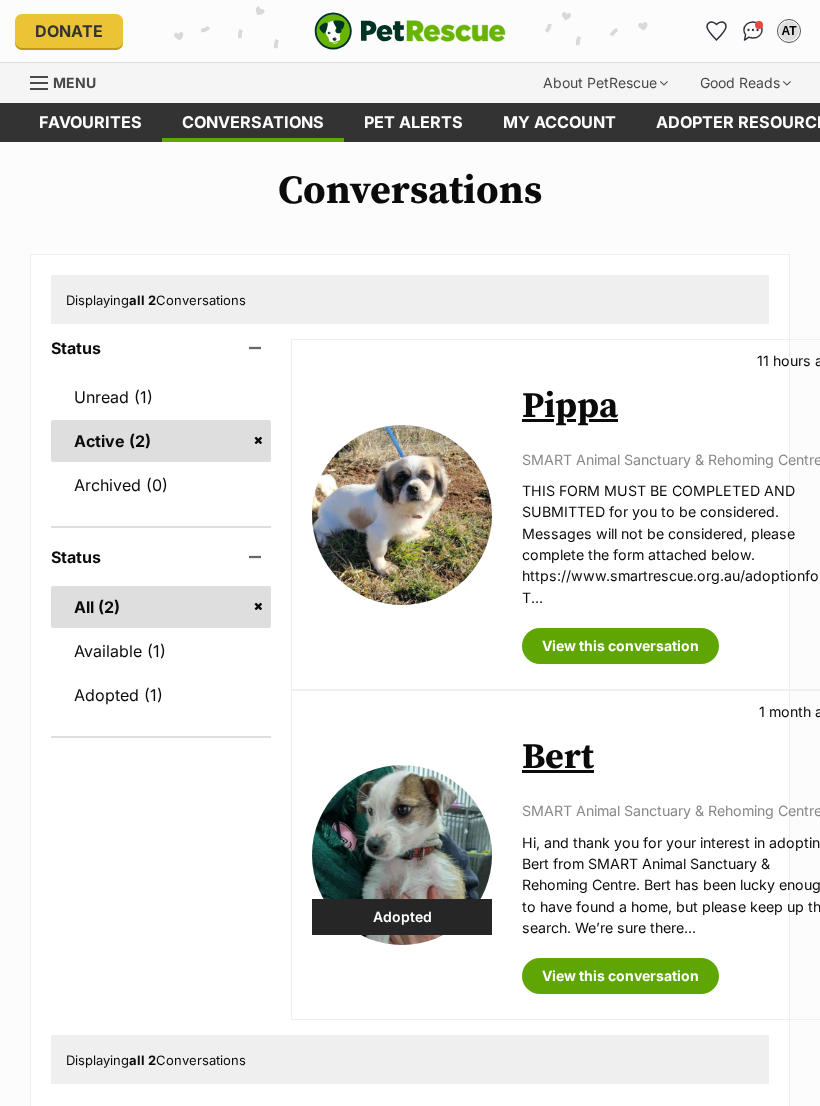 scroll, scrollTop: -13, scrollLeft: 0, axis: vertical 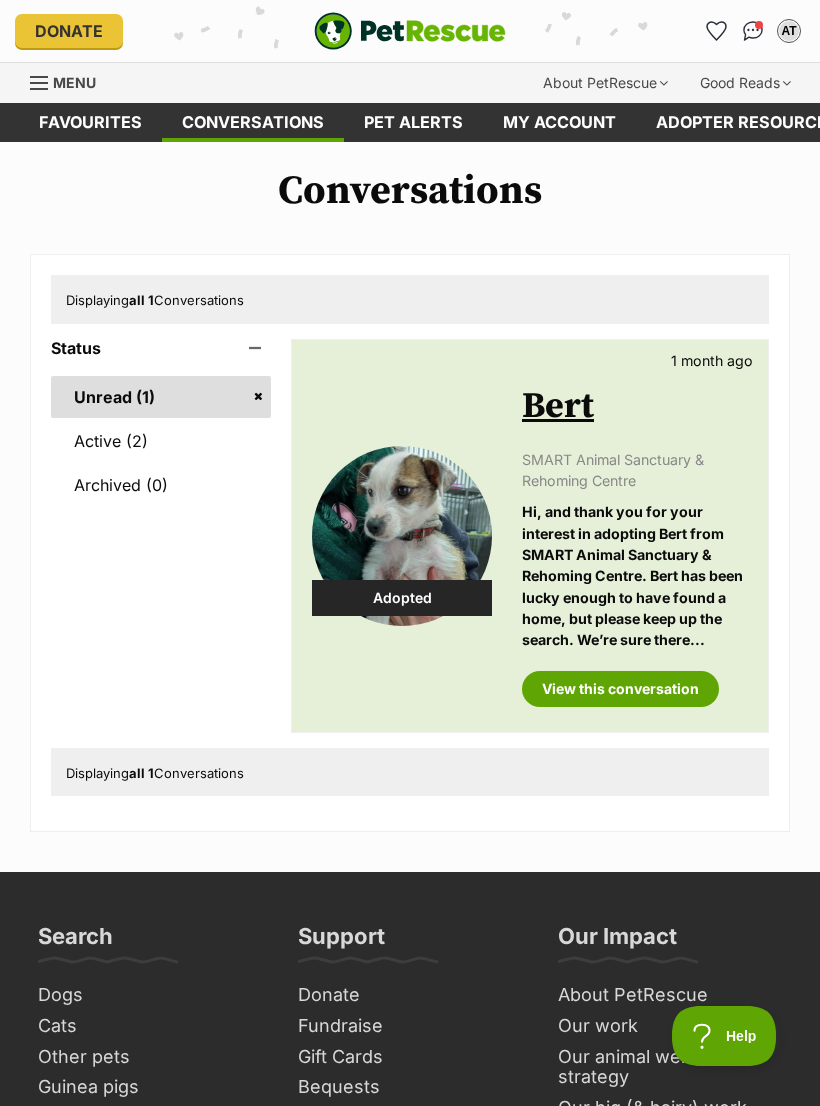 click at bounding box center (753, 31) 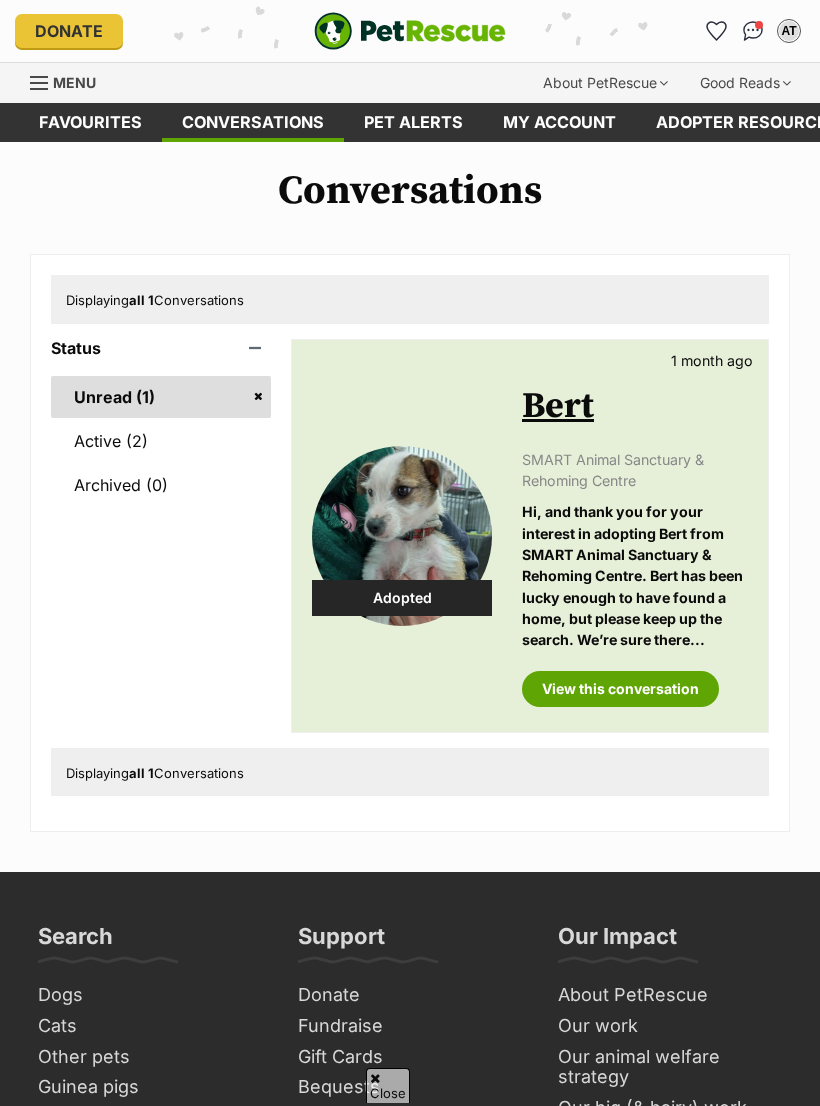 scroll, scrollTop: 266, scrollLeft: 0, axis: vertical 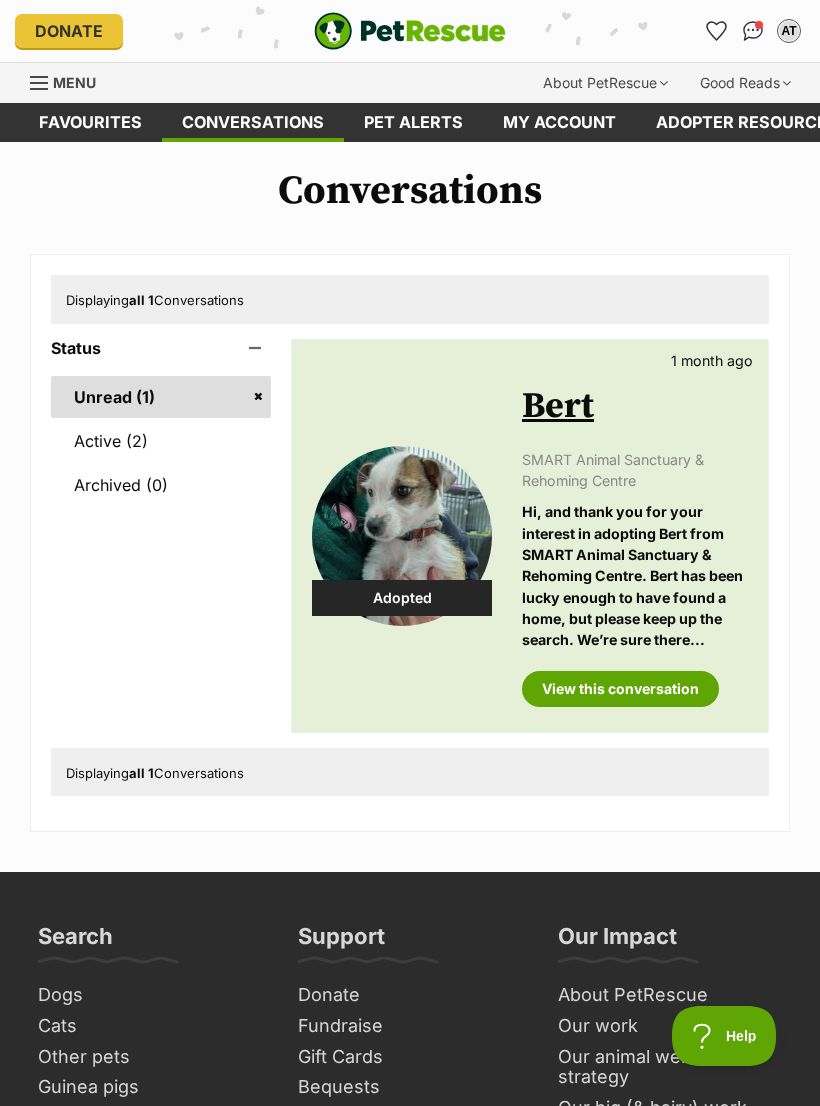 click on "Unread (1)" at bounding box center [161, 397] 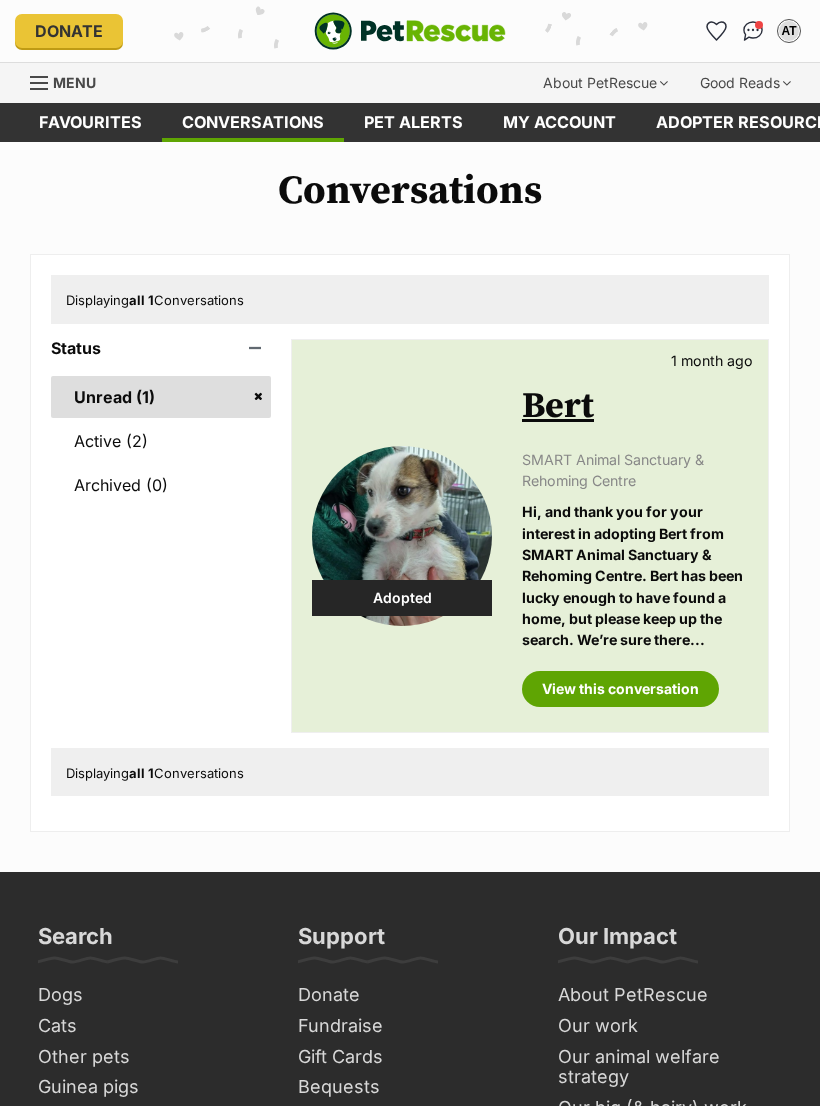 scroll, scrollTop: 0, scrollLeft: 0, axis: both 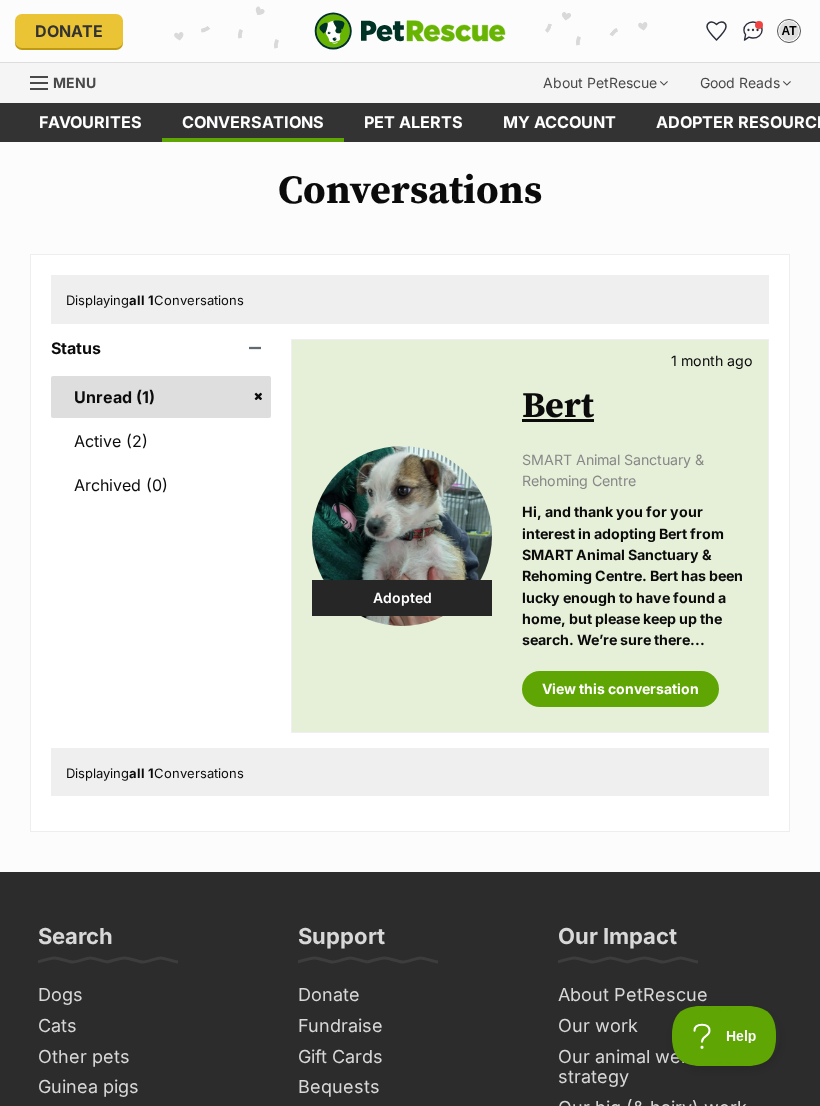 click at bounding box center (753, 31) 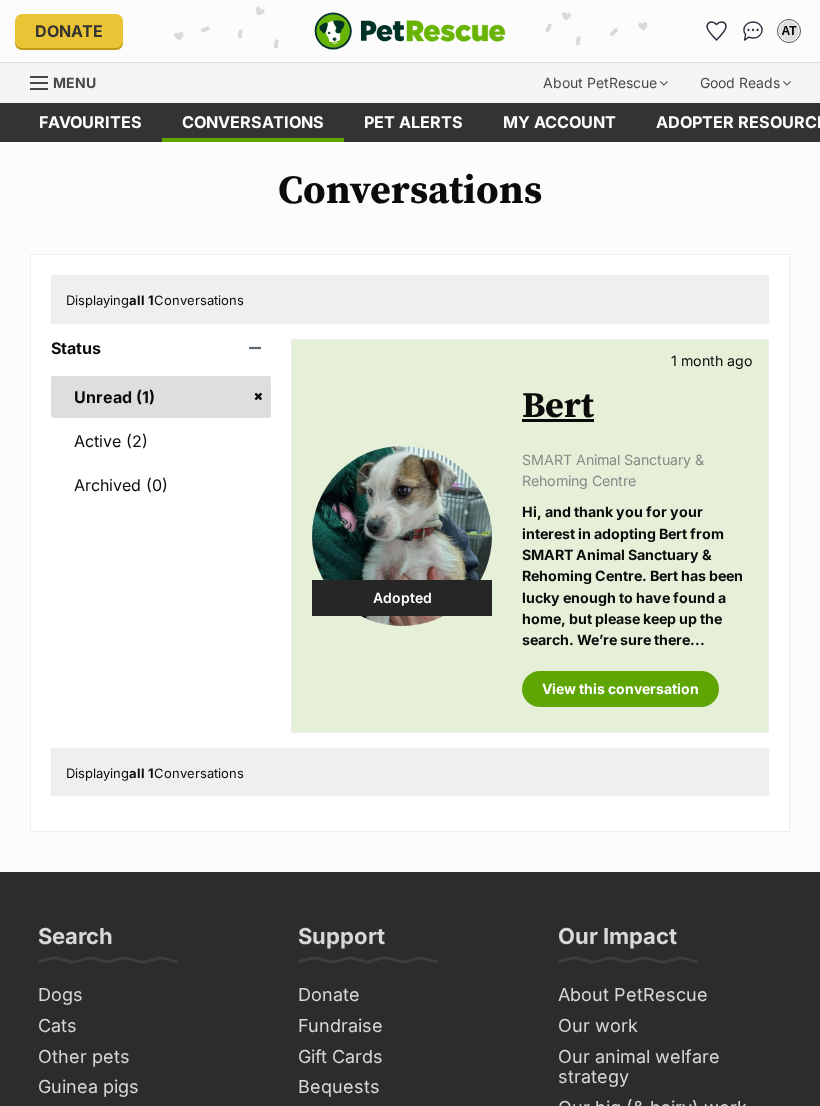 scroll, scrollTop: 0, scrollLeft: 0, axis: both 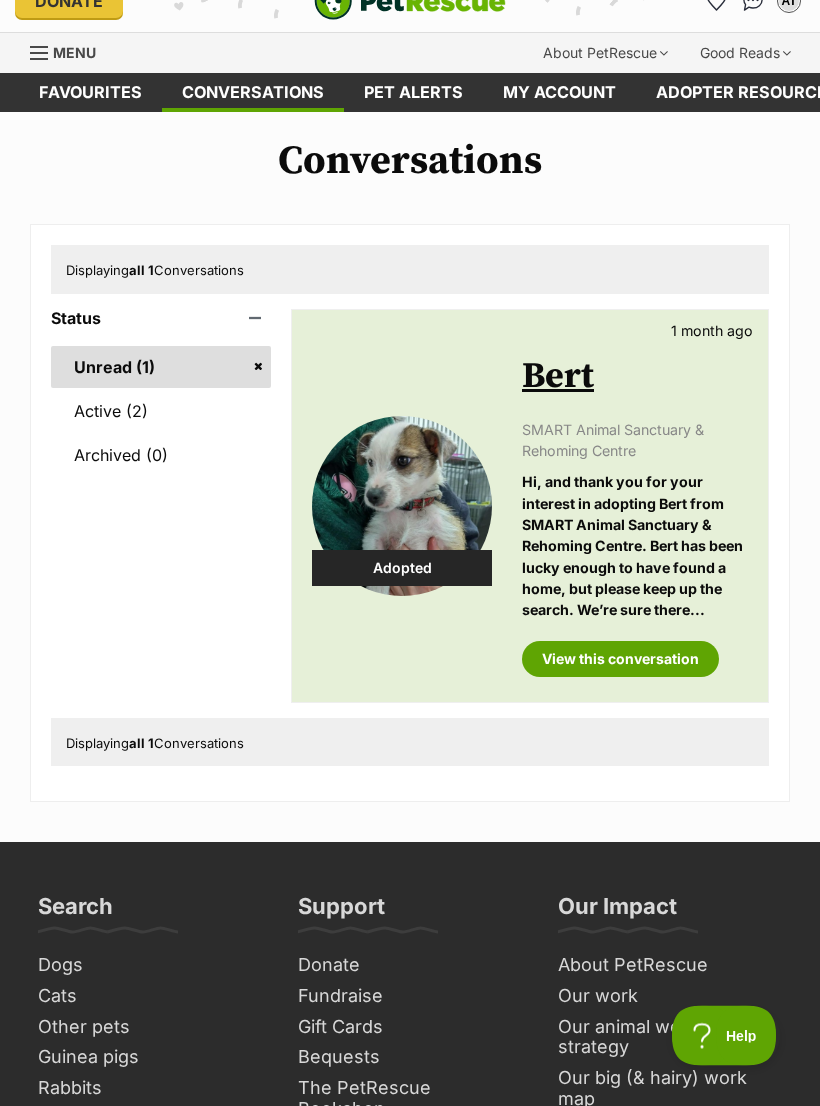 click at bounding box center [402, 507] 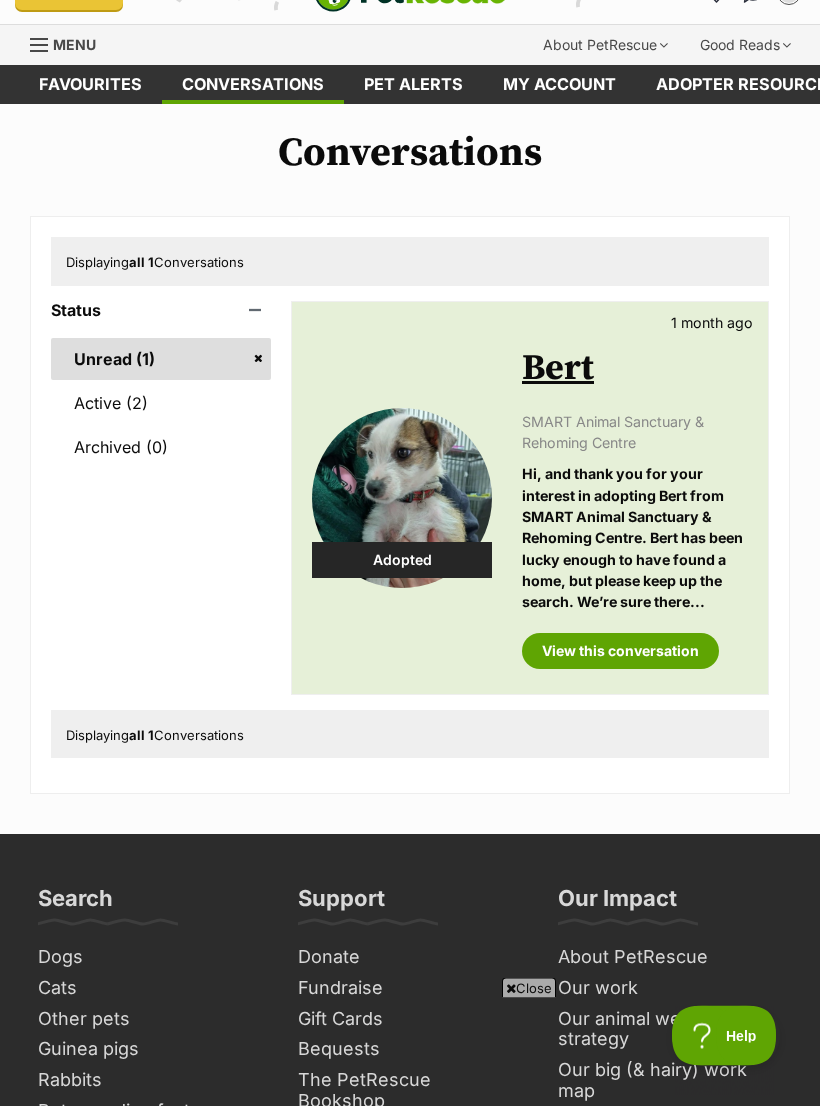 scroll, scrollTop: 0, scrollLeft: 0, axis: both 